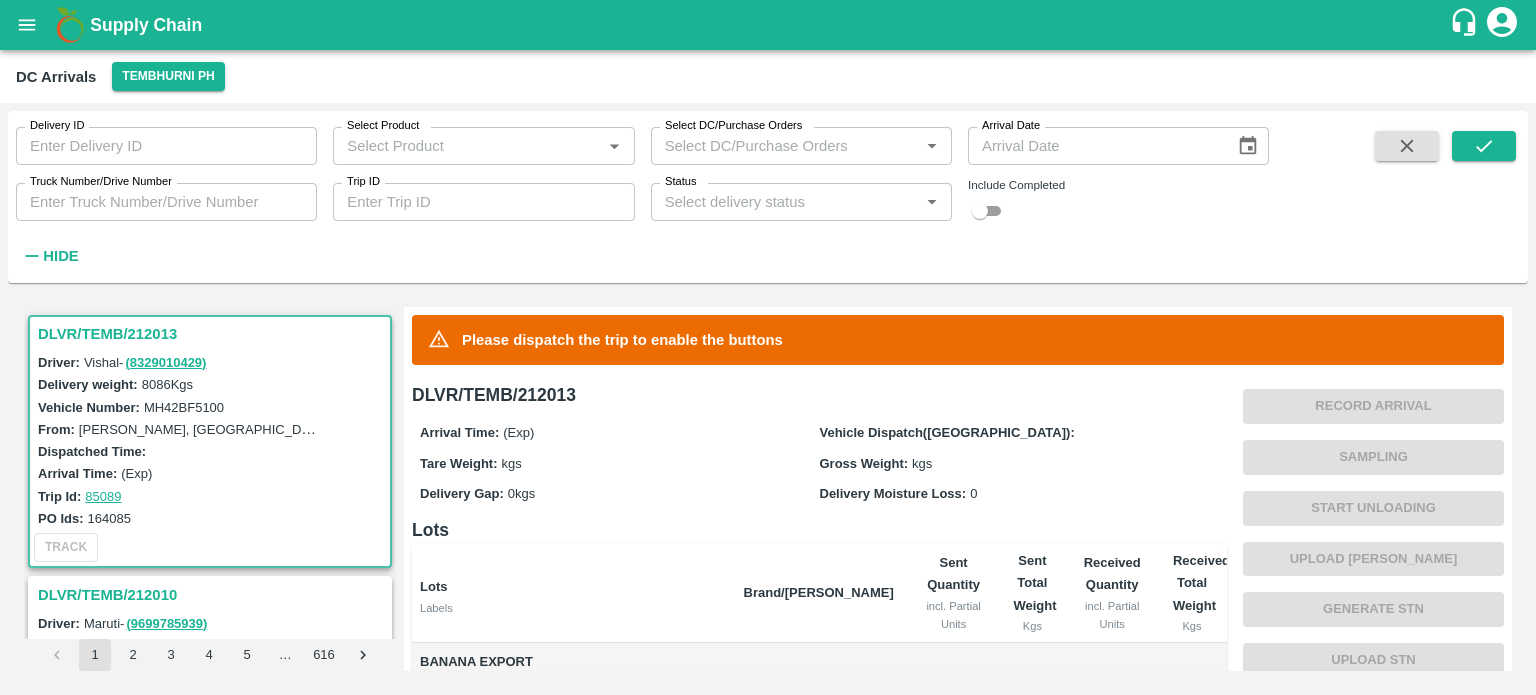scroll, scrollTop: 0, scrollLeft: 0, axis: both 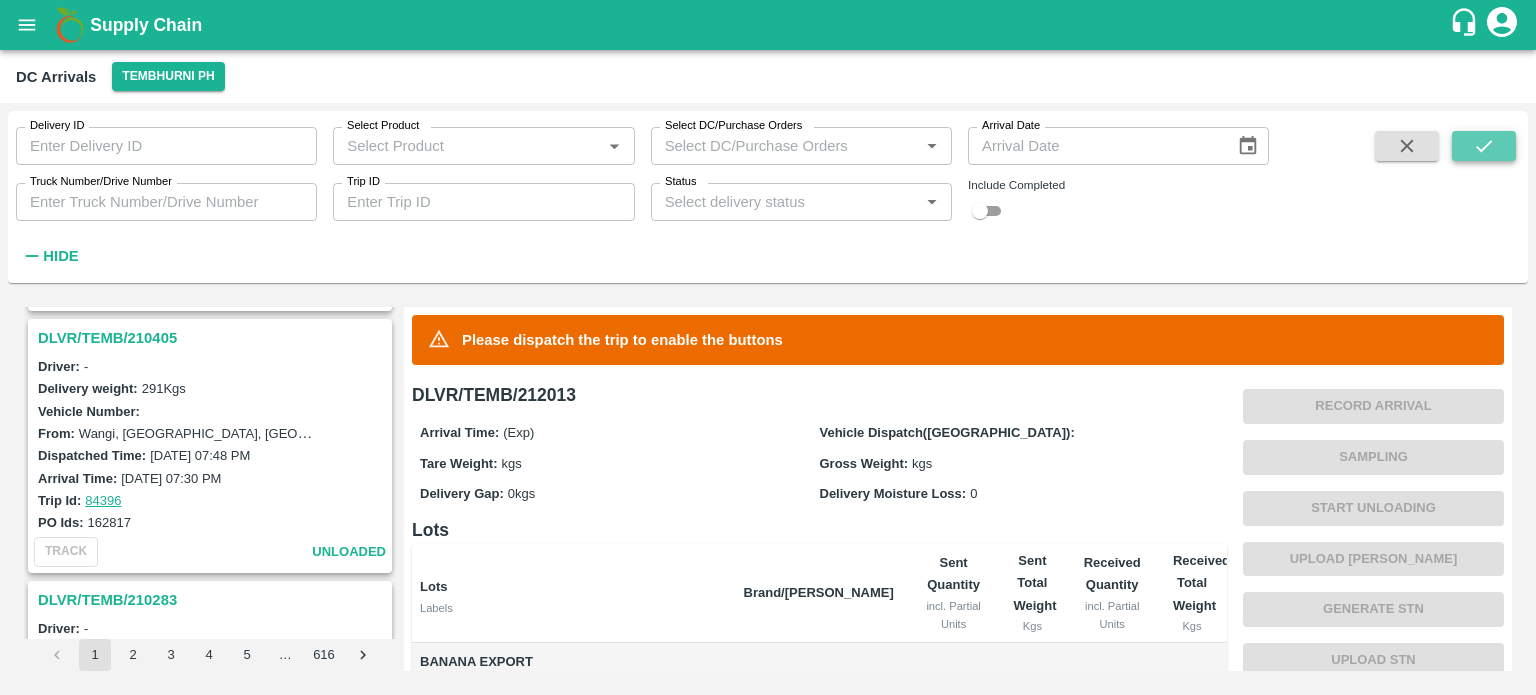 click 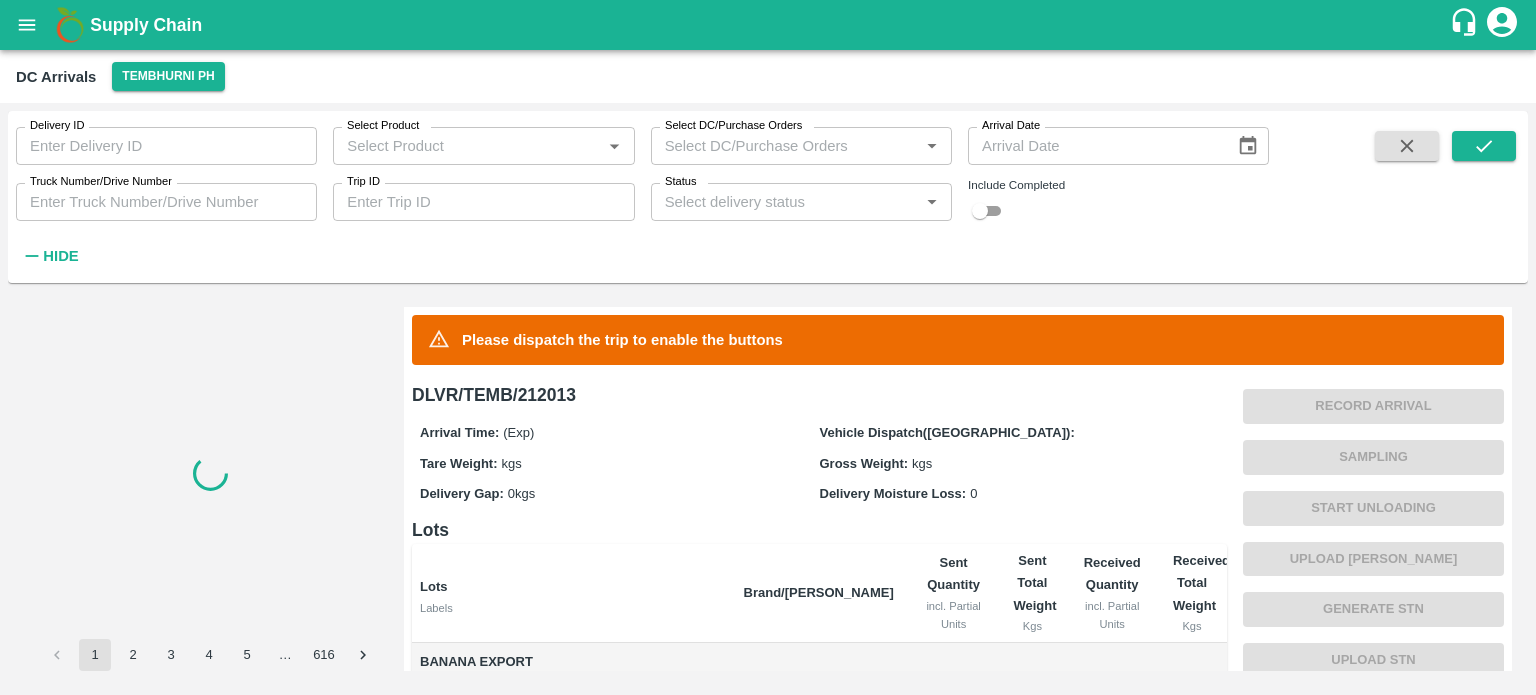 scroll, scrollTop: 0, scrollLeft: 0, axis: both 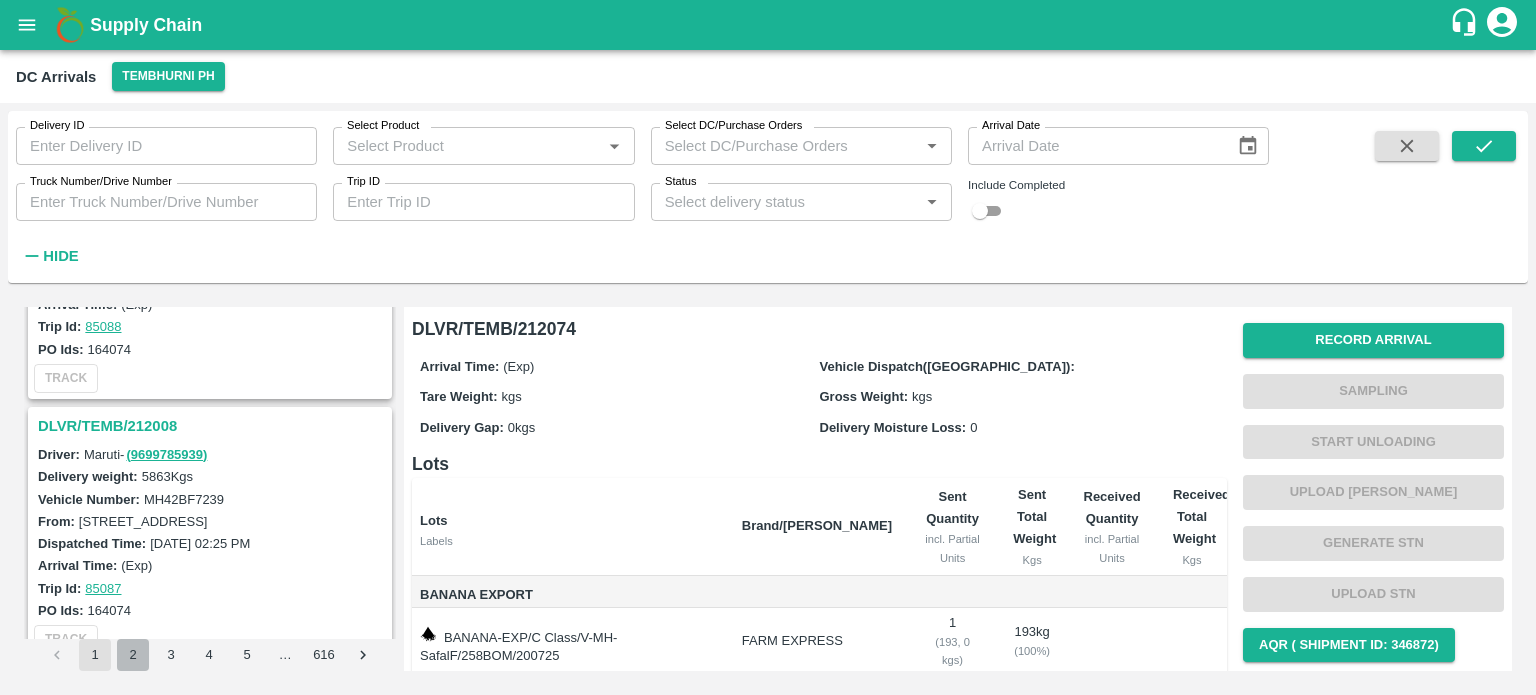 click on "2" at bounding box center [133, 655] 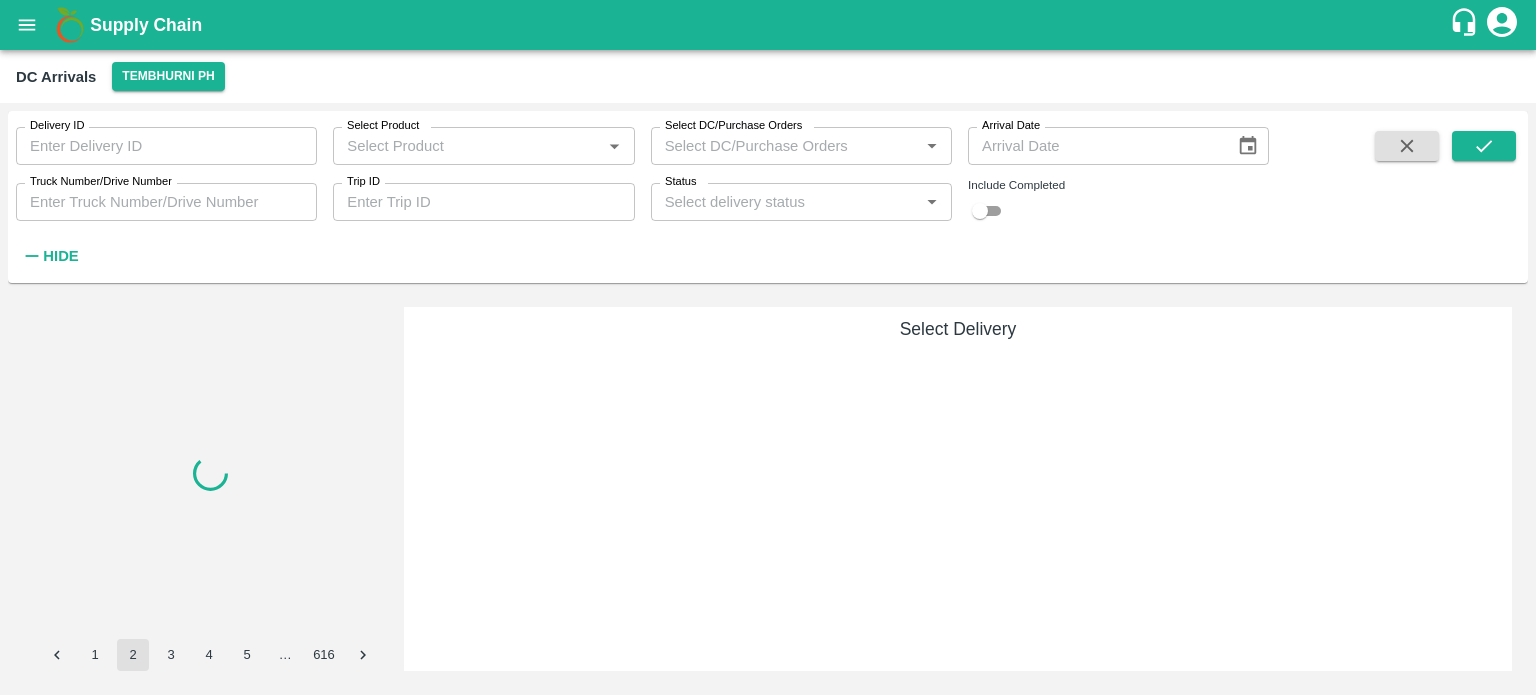 scroll, scrollTop: 0, scrollLeft: 0, axis: both 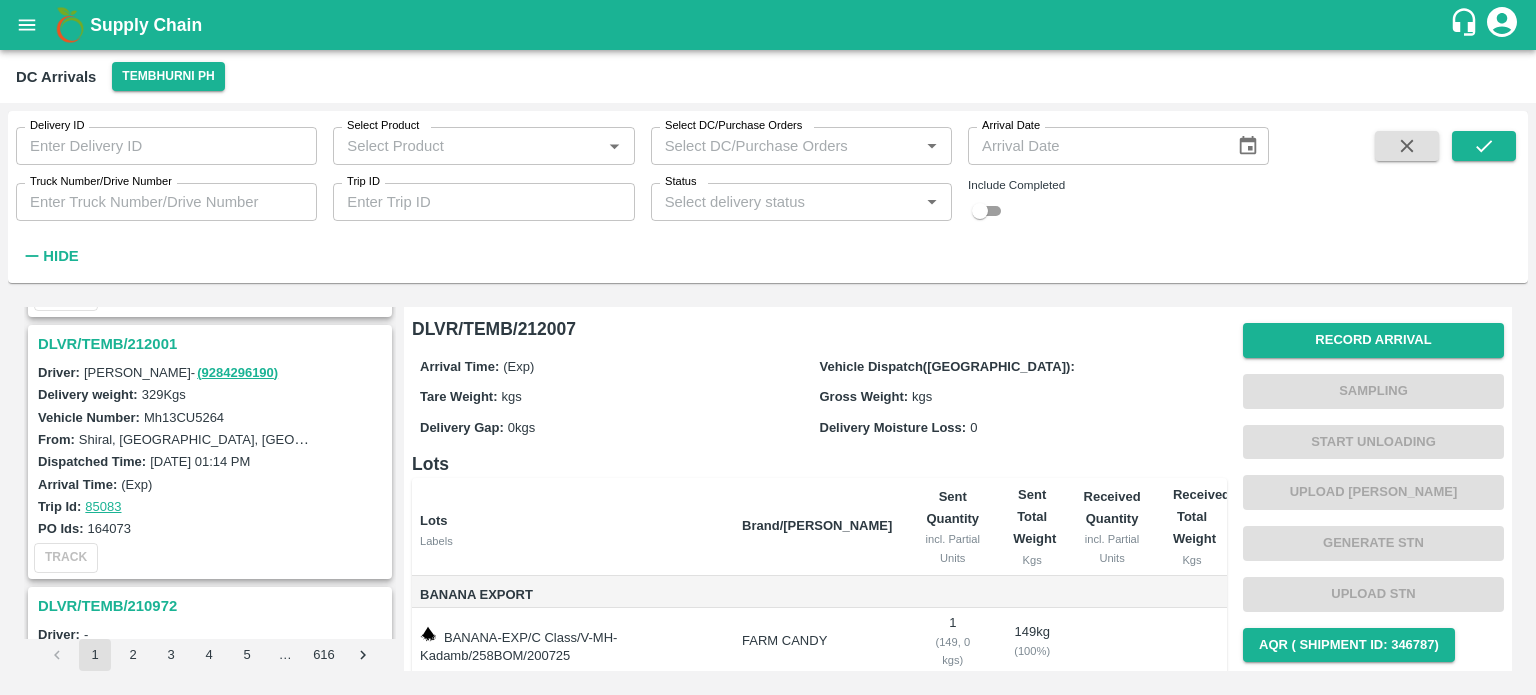 click on "DLVR/TEMB/212001" at bounding box center (213, 344) 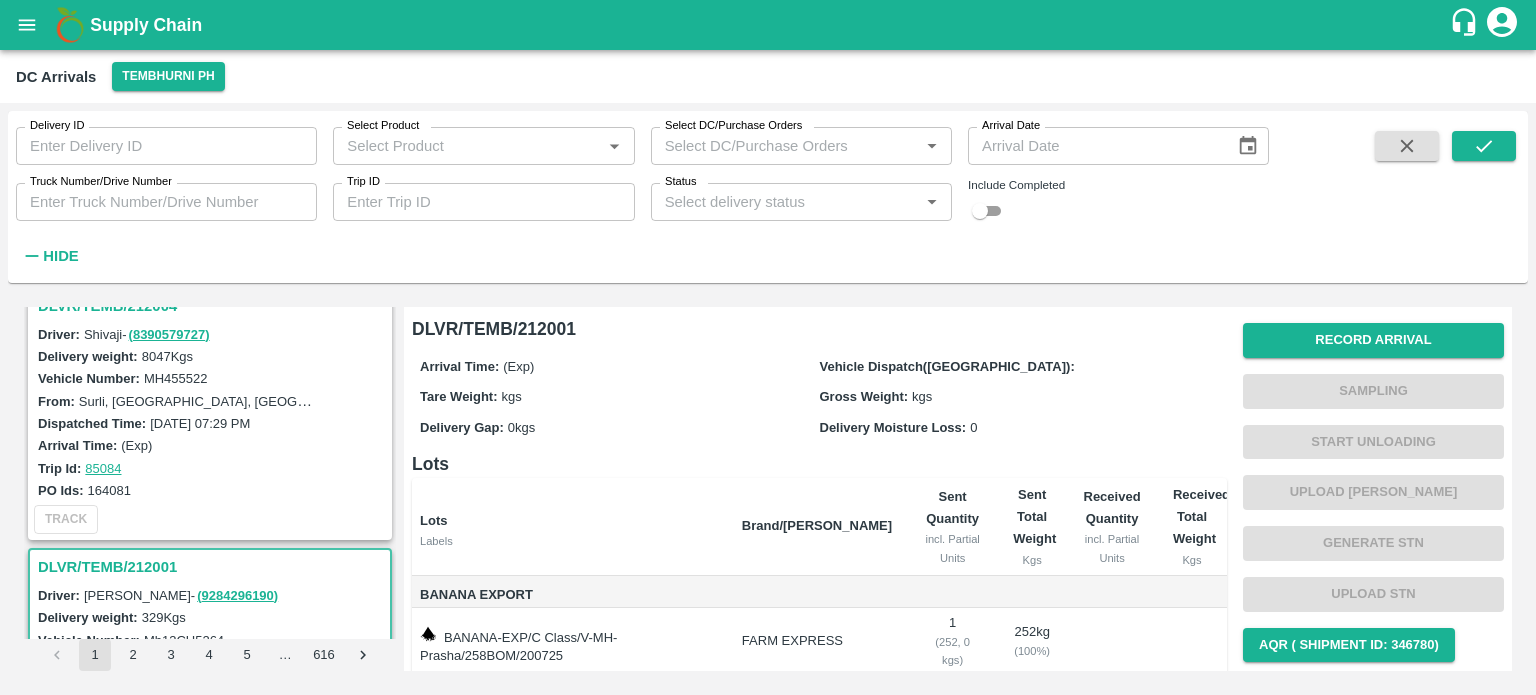 scroll, scrollTop: 468, scrollLeft: 0, axis: vertical 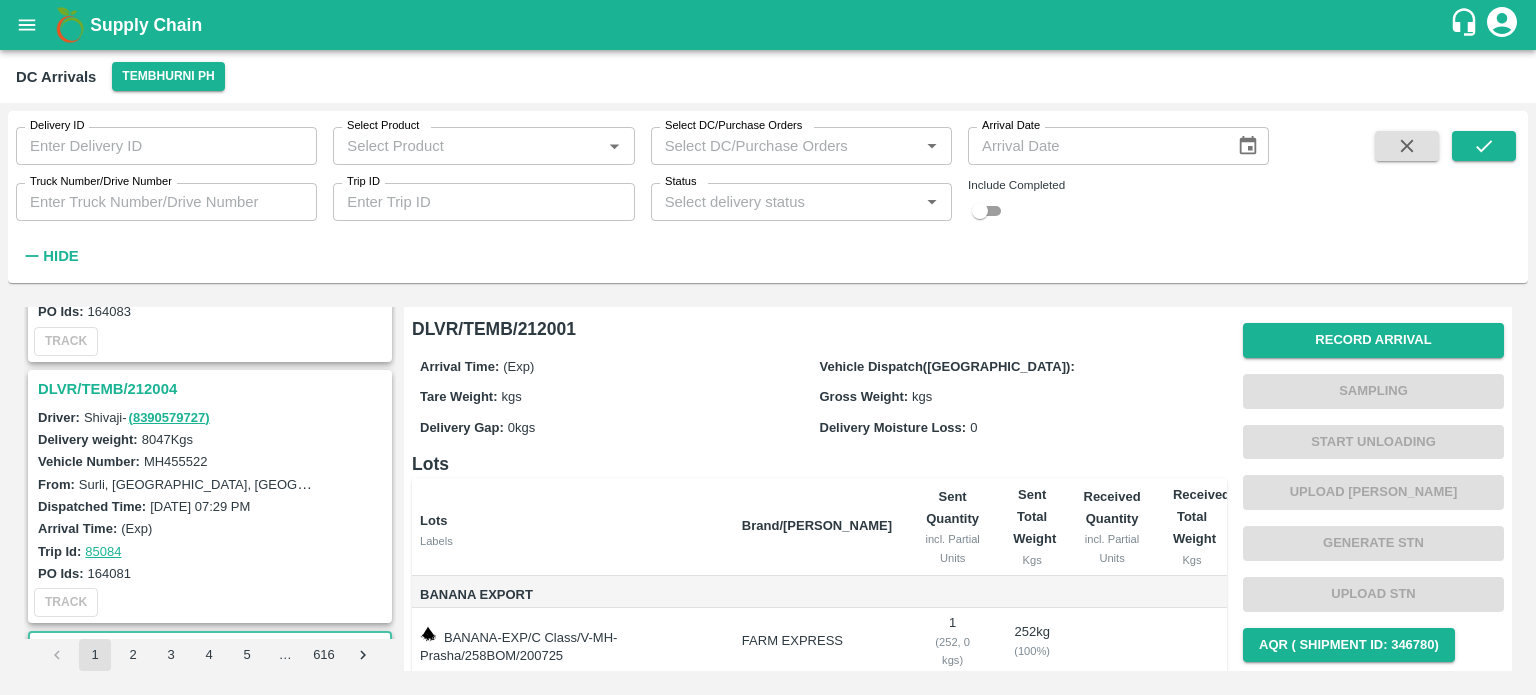 click on "DLVR/TEMB/212004" at bounding box center [213, 389] 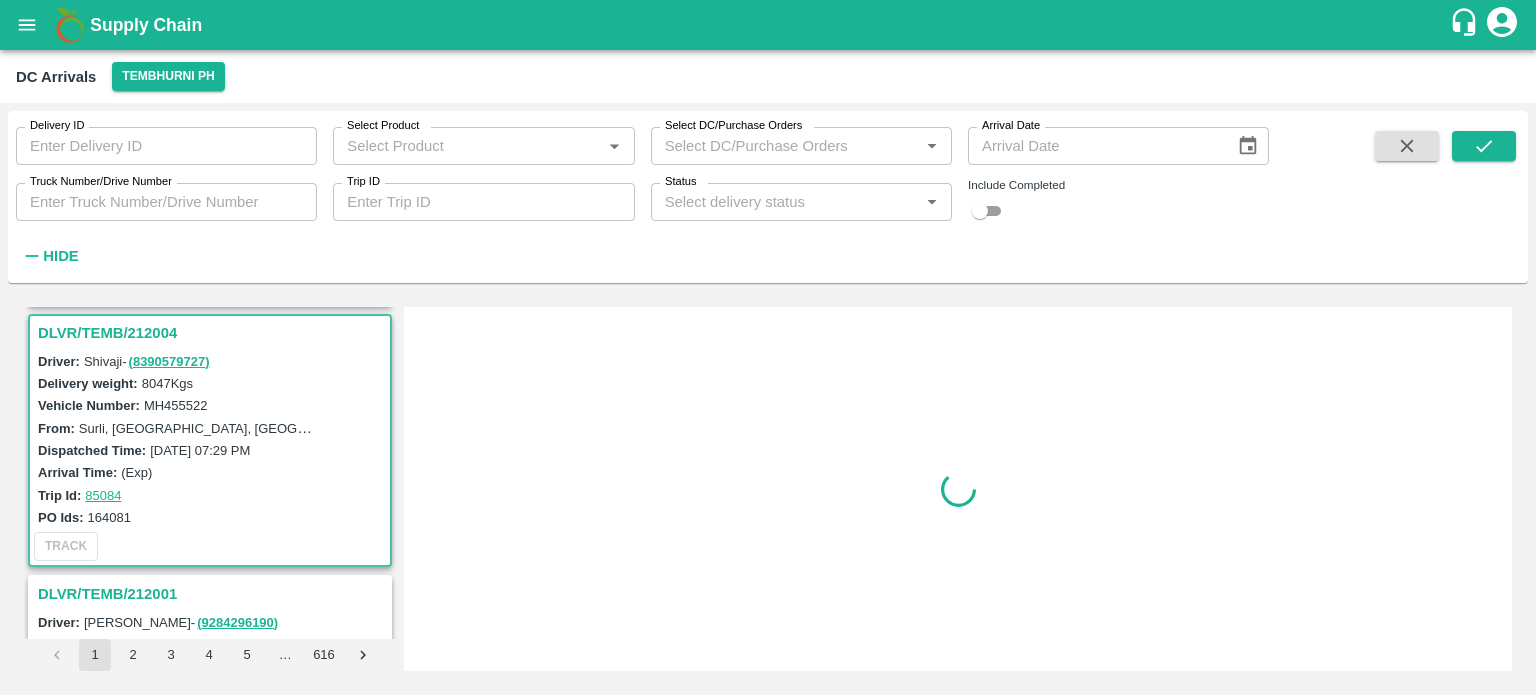 scroll, scrollTop: 528, scrollLeft: 0, axis: vertical 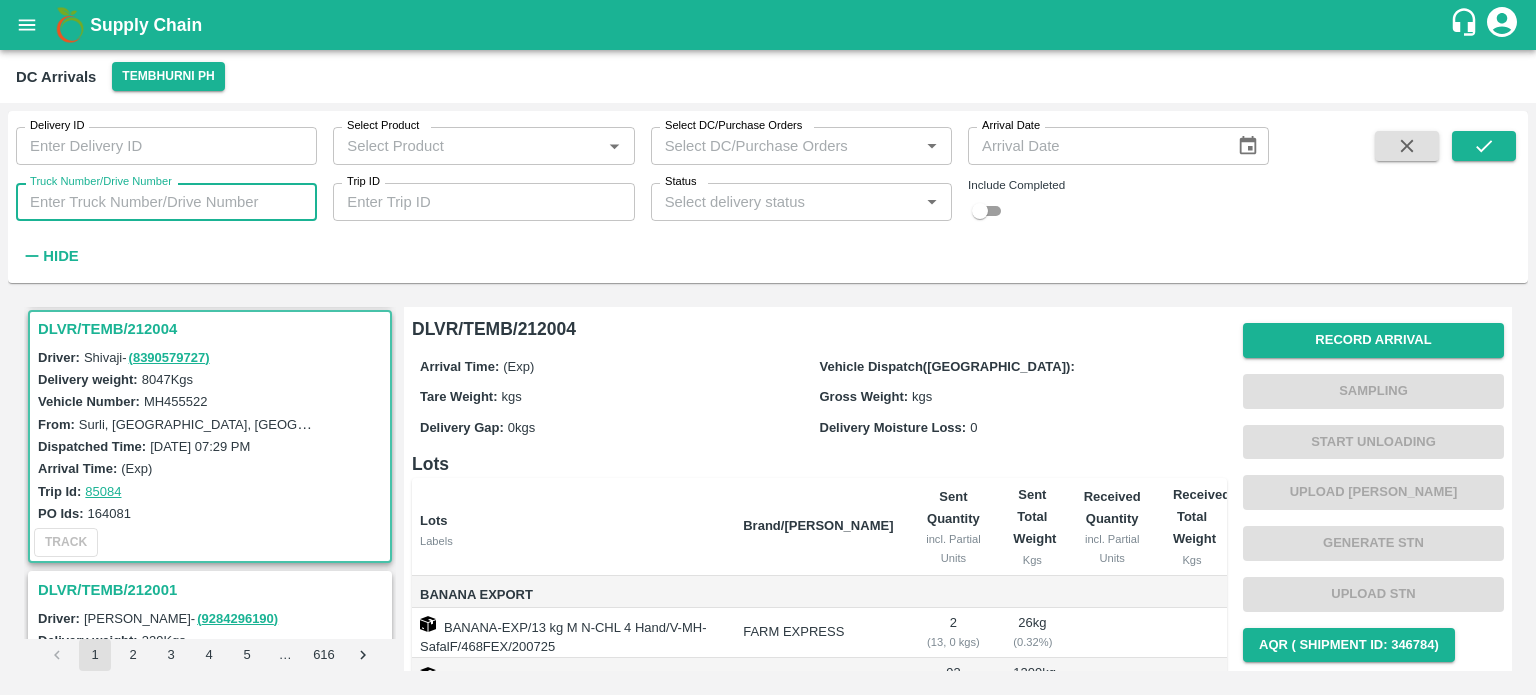 click on "Truck Number/Drive Number" at bounding box center (166, 202) 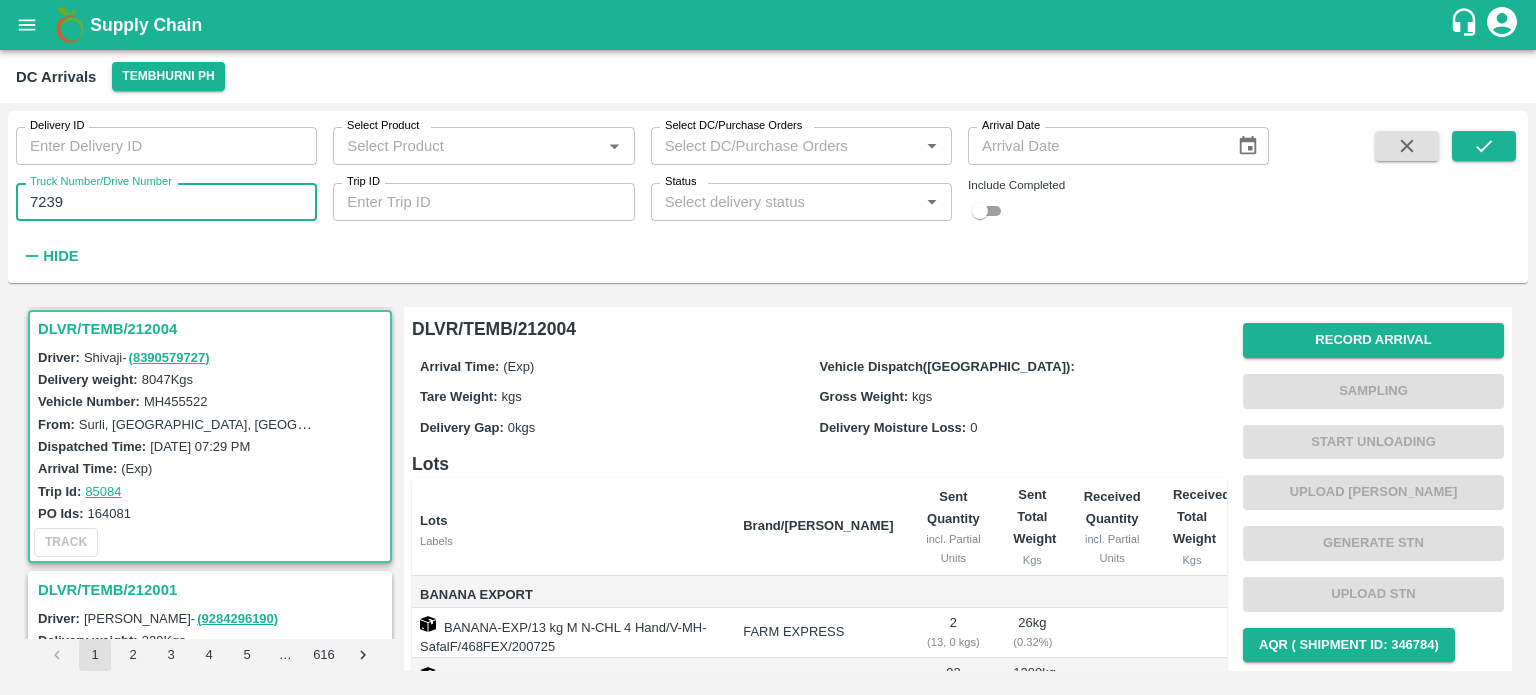 type on "7239" 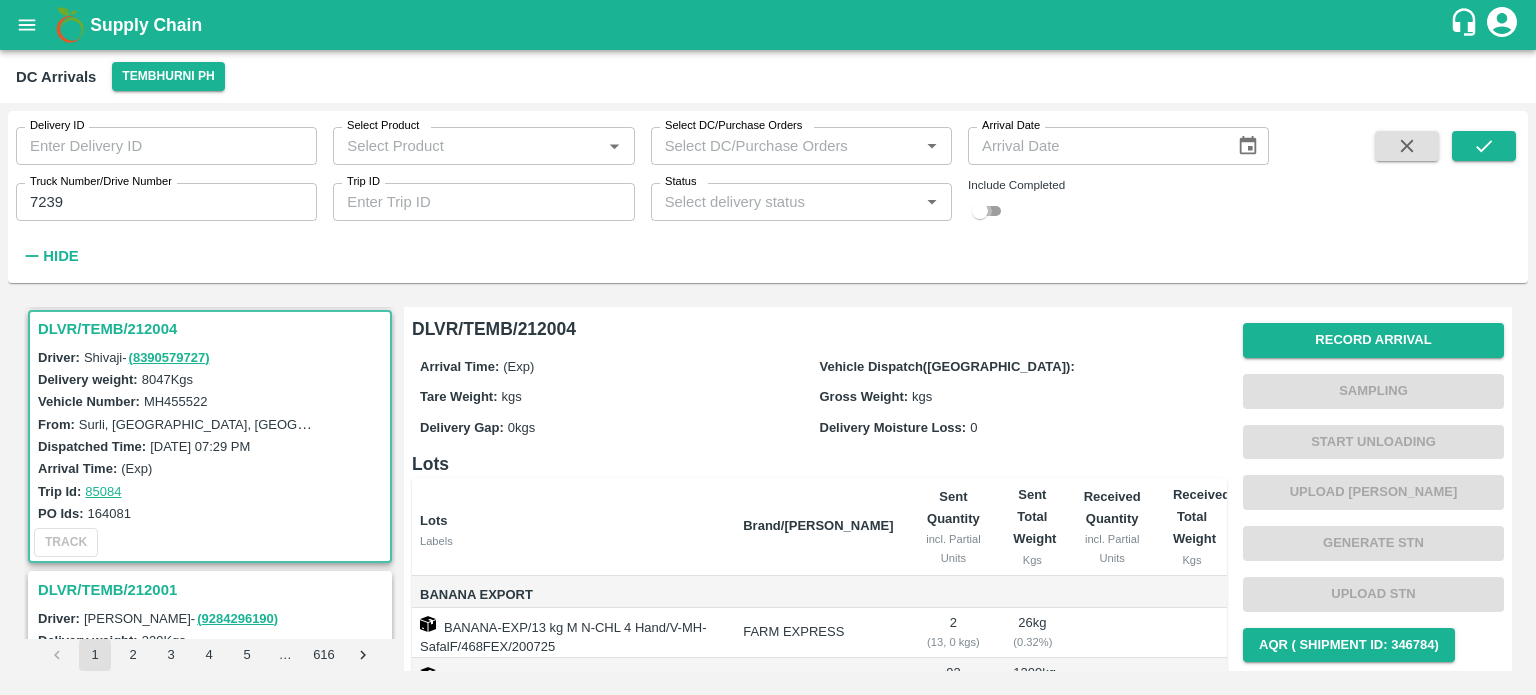 click at bounding box center [980, 211] 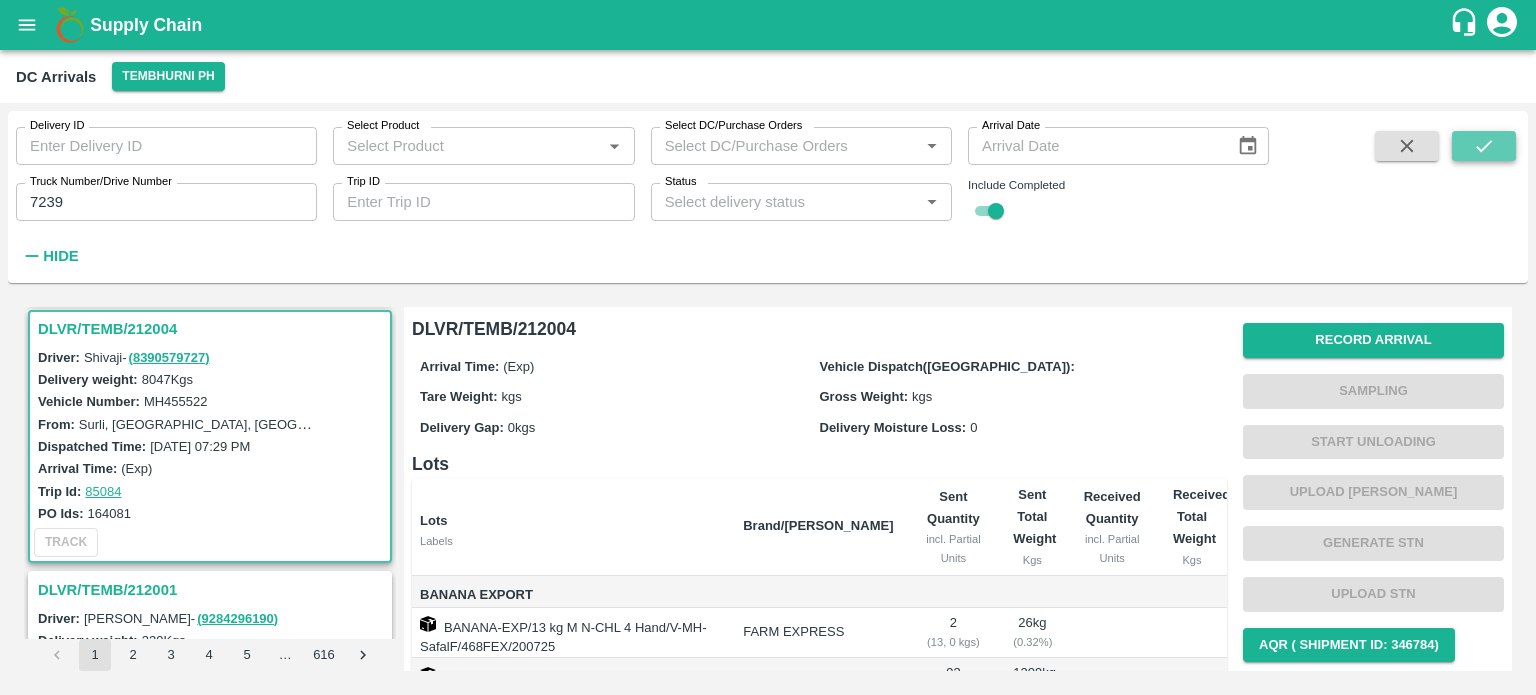 click 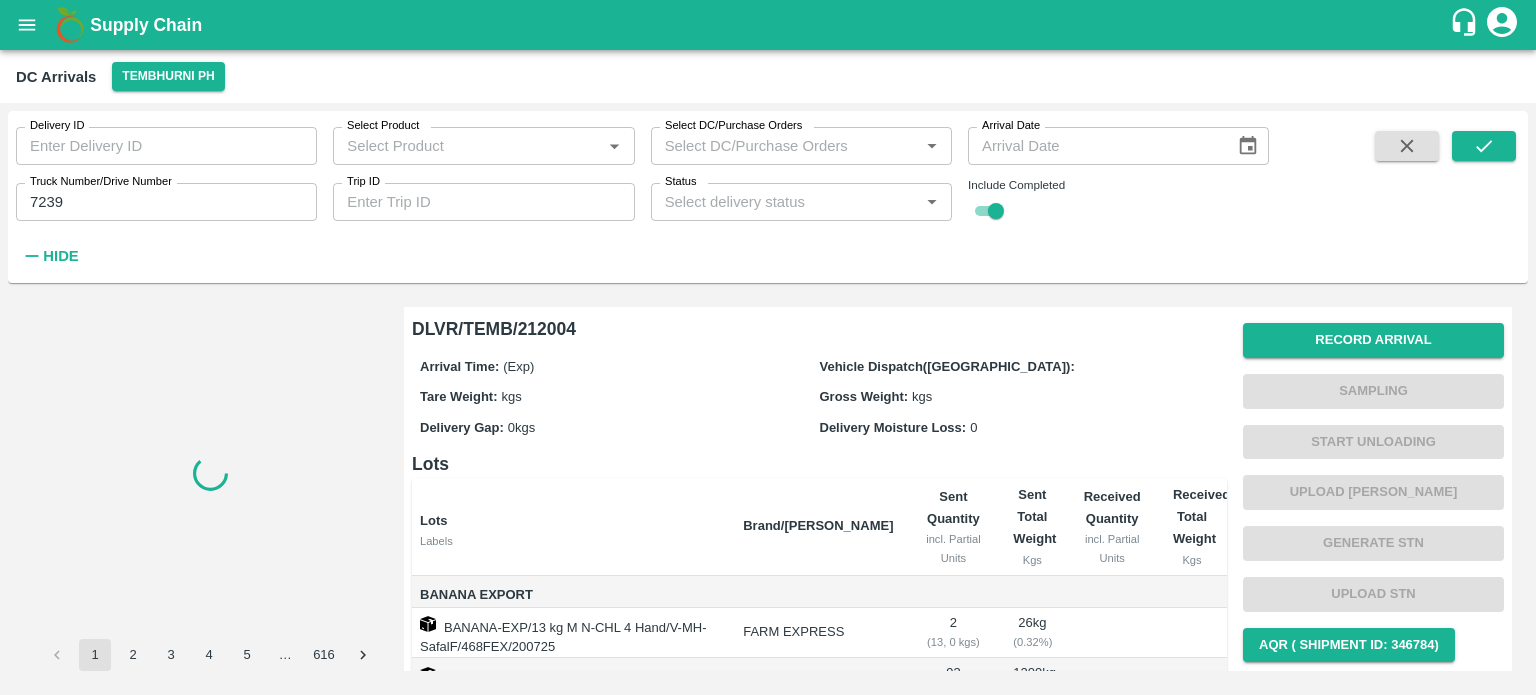 scroll, scrollTop: 0, scrollLeft: 0, axis: both 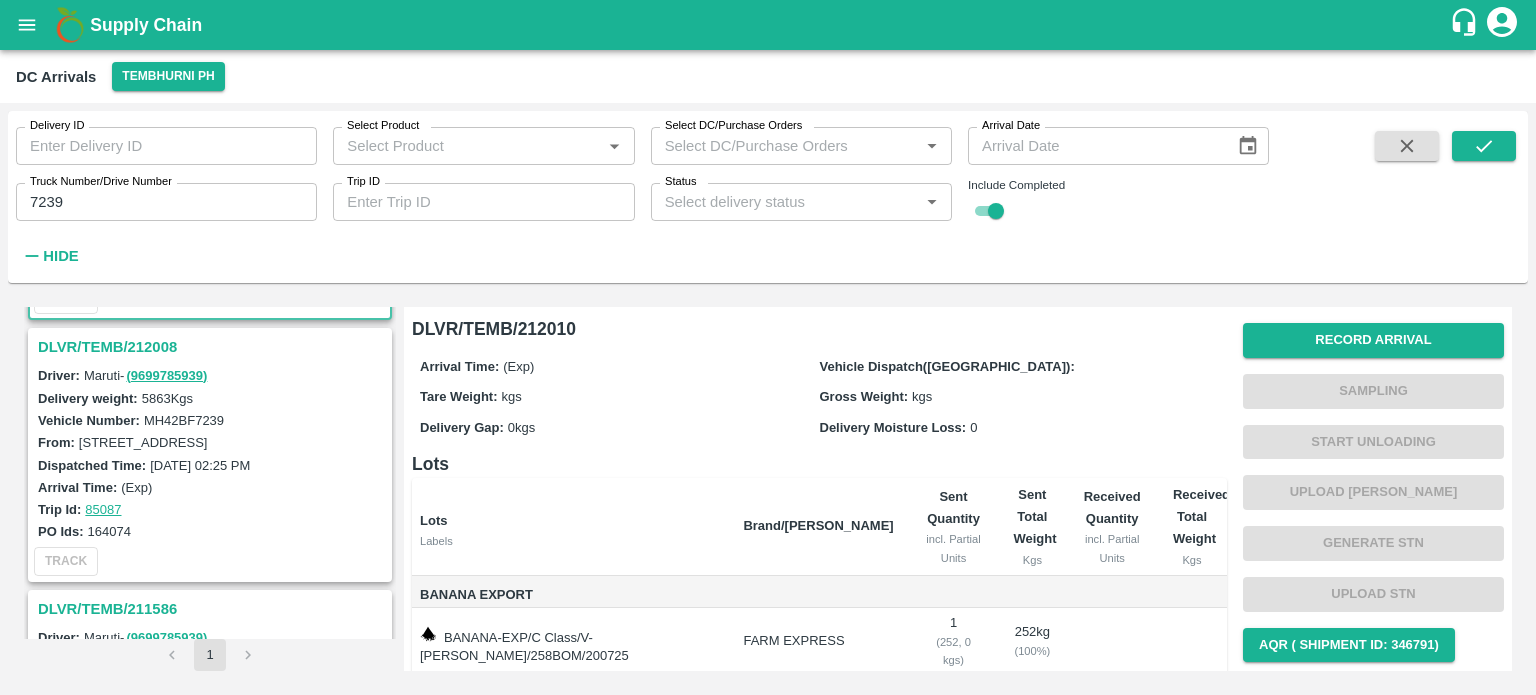 click on "DLVR/TEMB/212008" at bounding box center [210, 347] 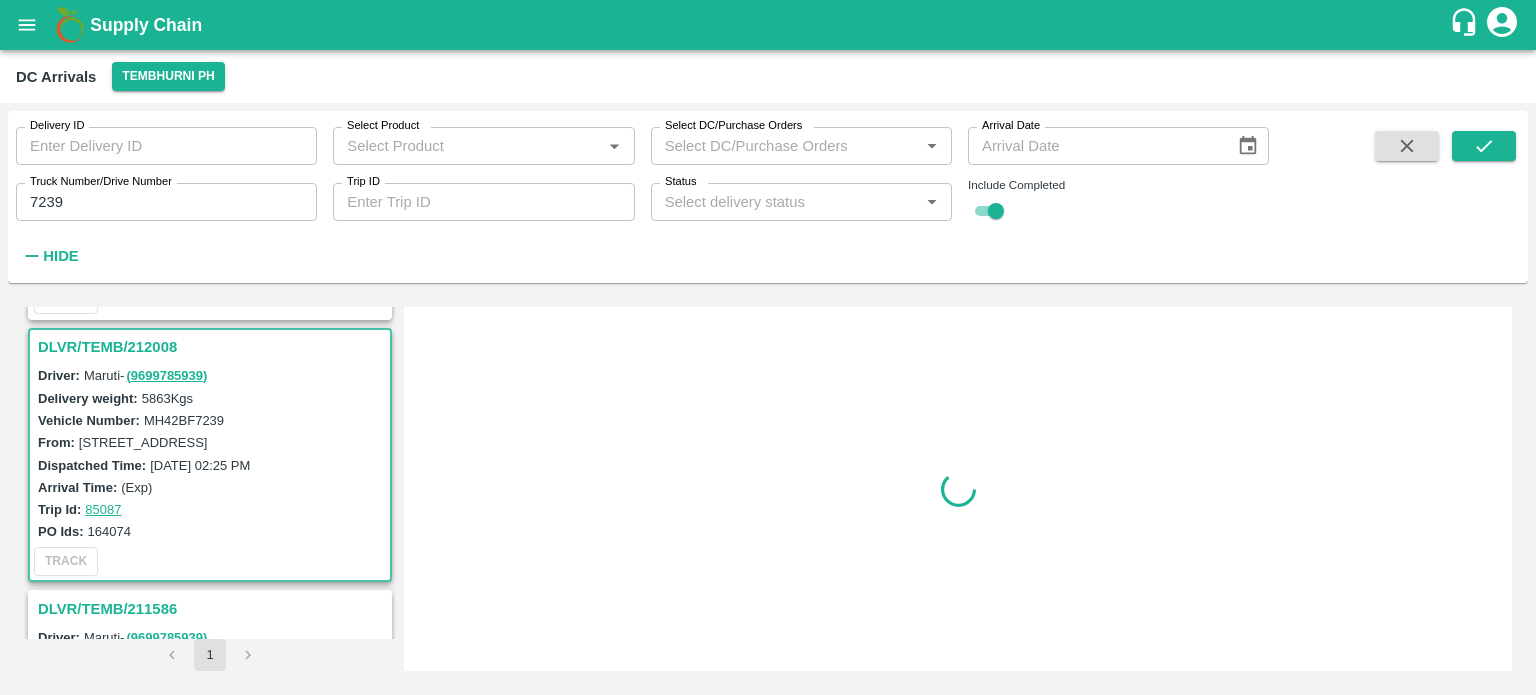 scroll, scrollTop: 268, scrollLeft: 0, axis: vertical 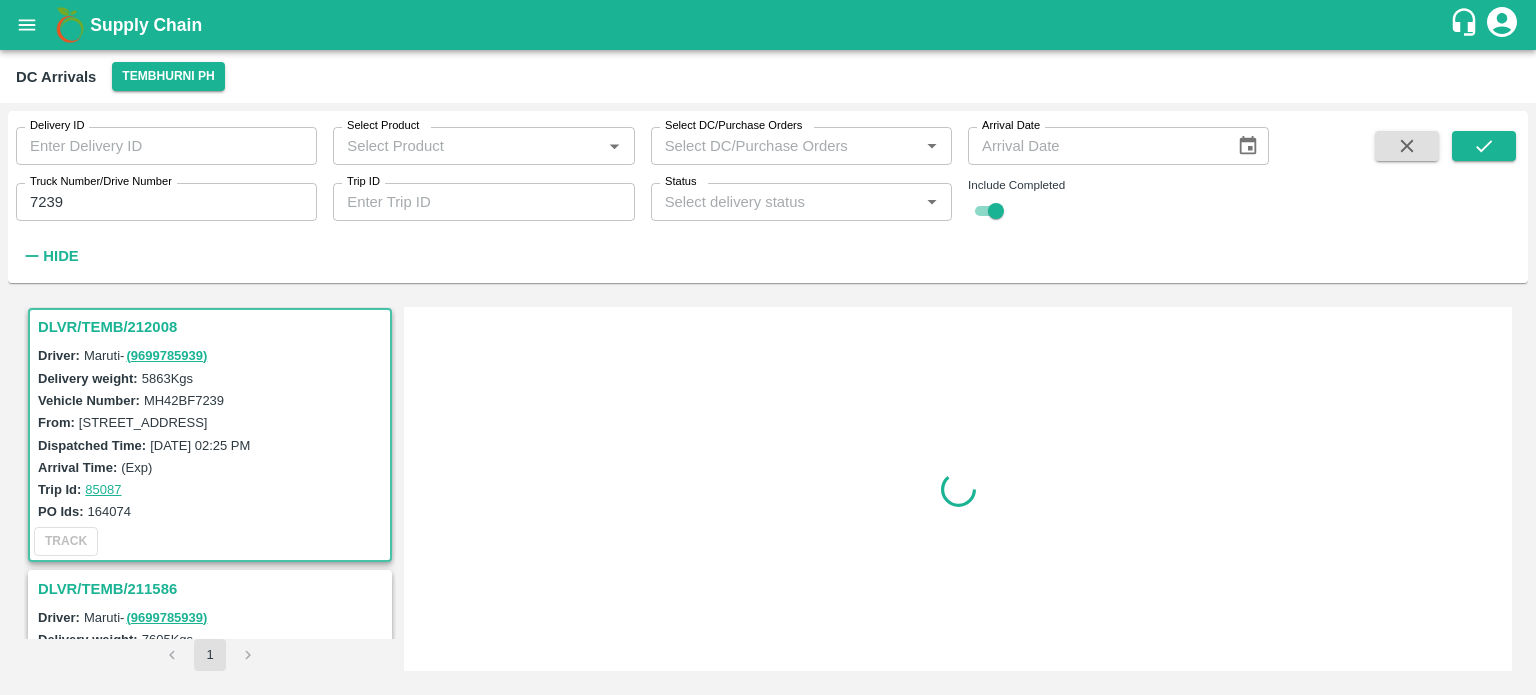 click on "MH42BF7239" at bounding box center [184, 400] 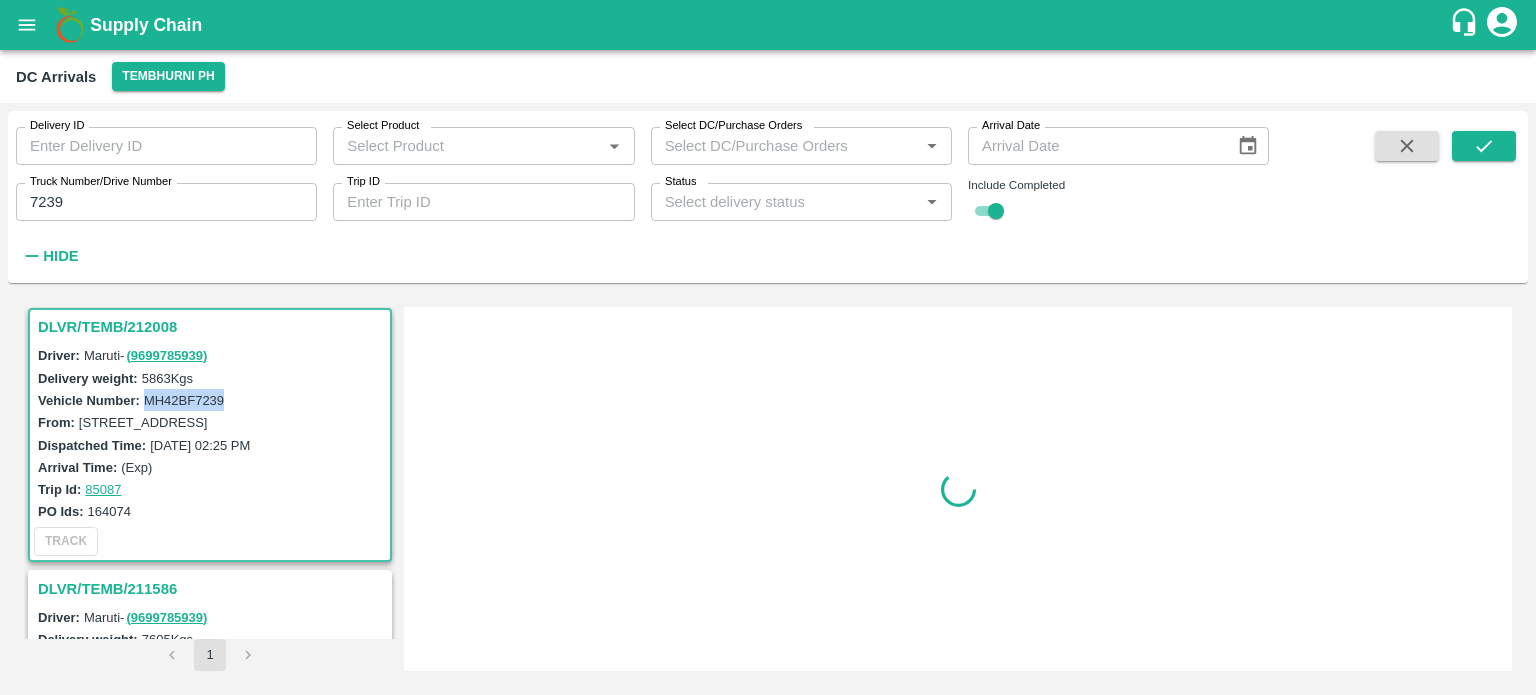 click on "MH42BF7239" at bounding box center [184, 400] 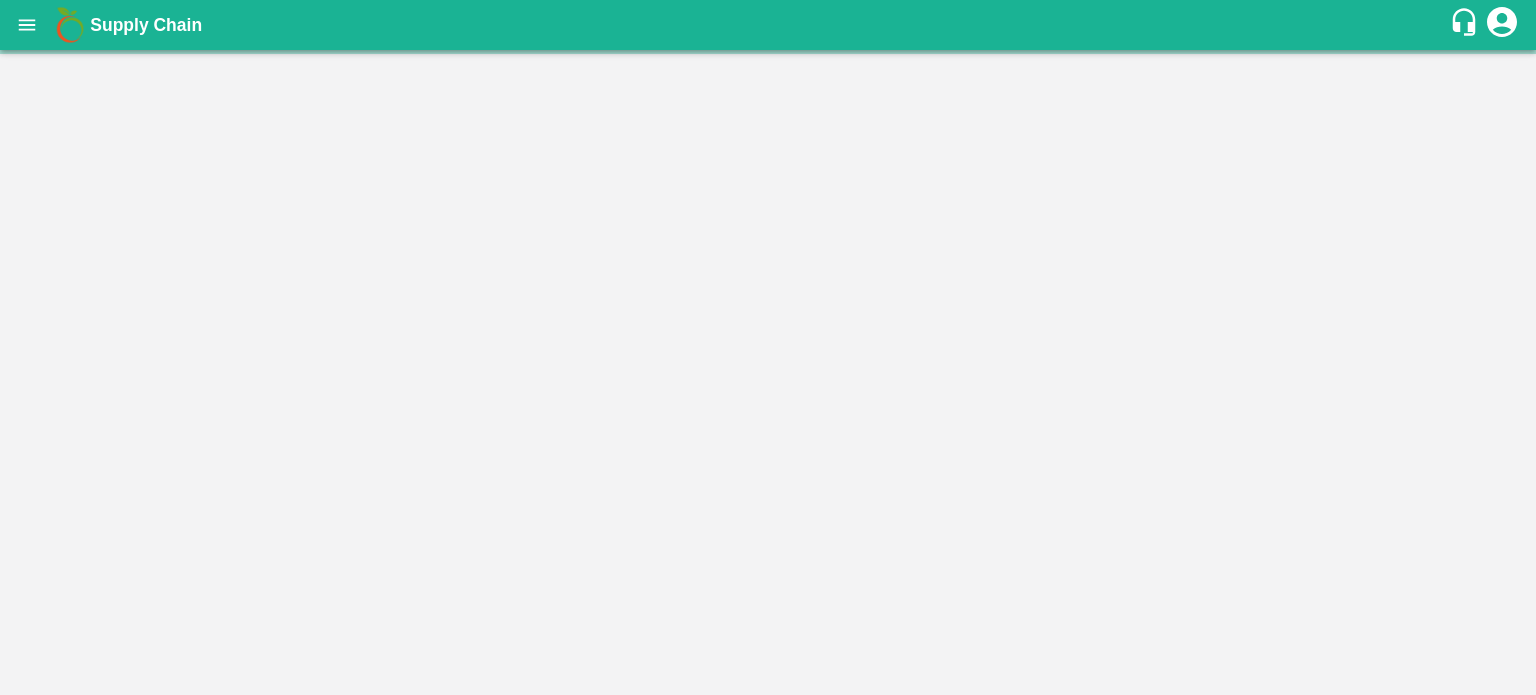 scroll, scrollTop: 0, scrollLeft: 0, axis: both 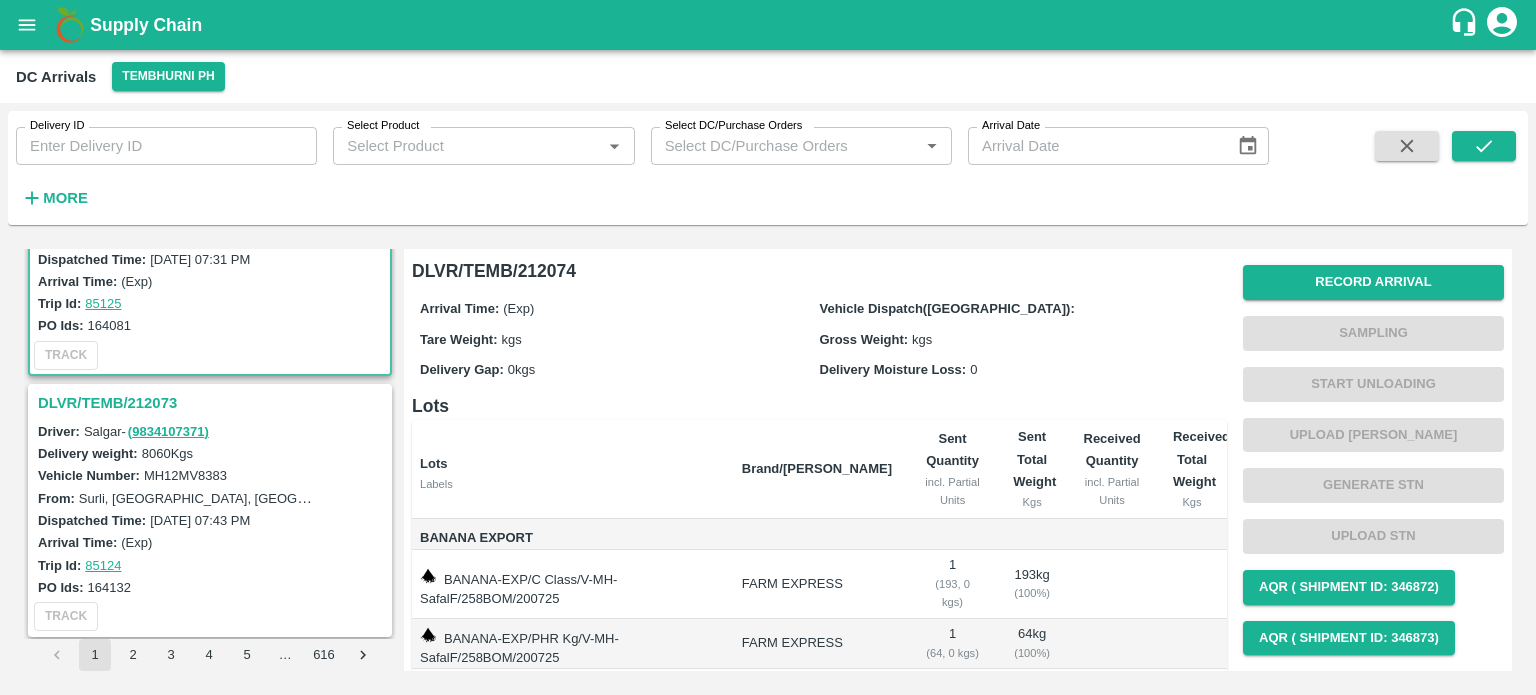 drag, startPoint x: 146, startPoint y: 391, endPoint x: 258, endPoint y: 485, distance: 146.21901 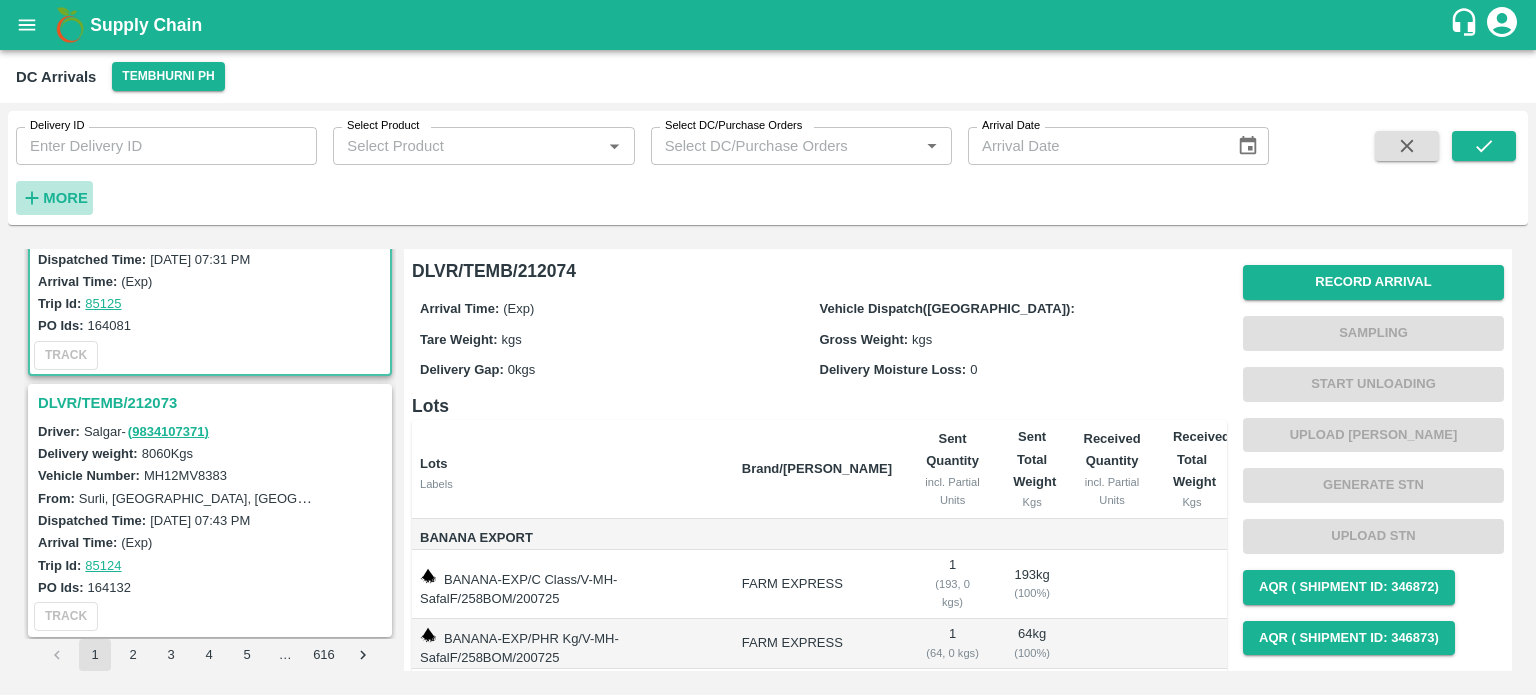 click on "More" at bounding box center (54, 198) 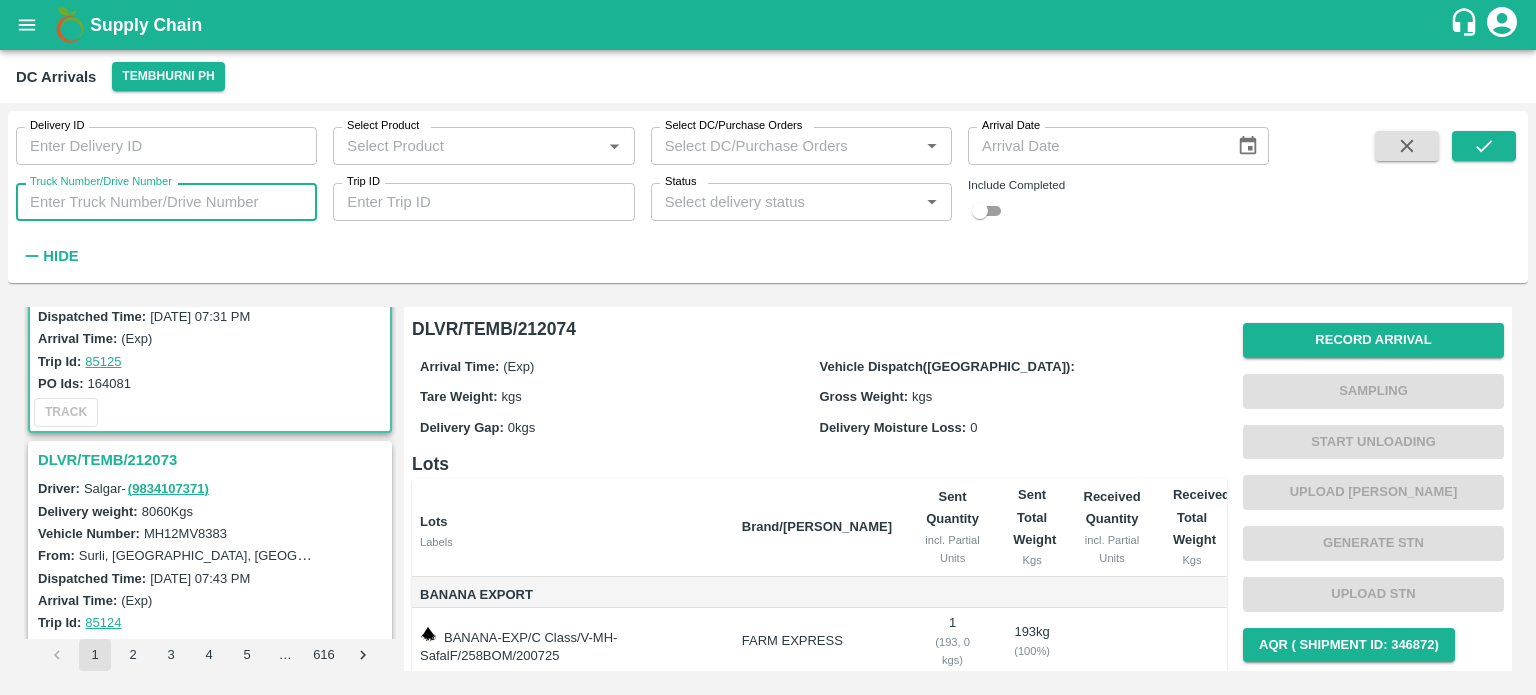 click on "Truck Number/Drive Number" at bounding box center [166, 202] 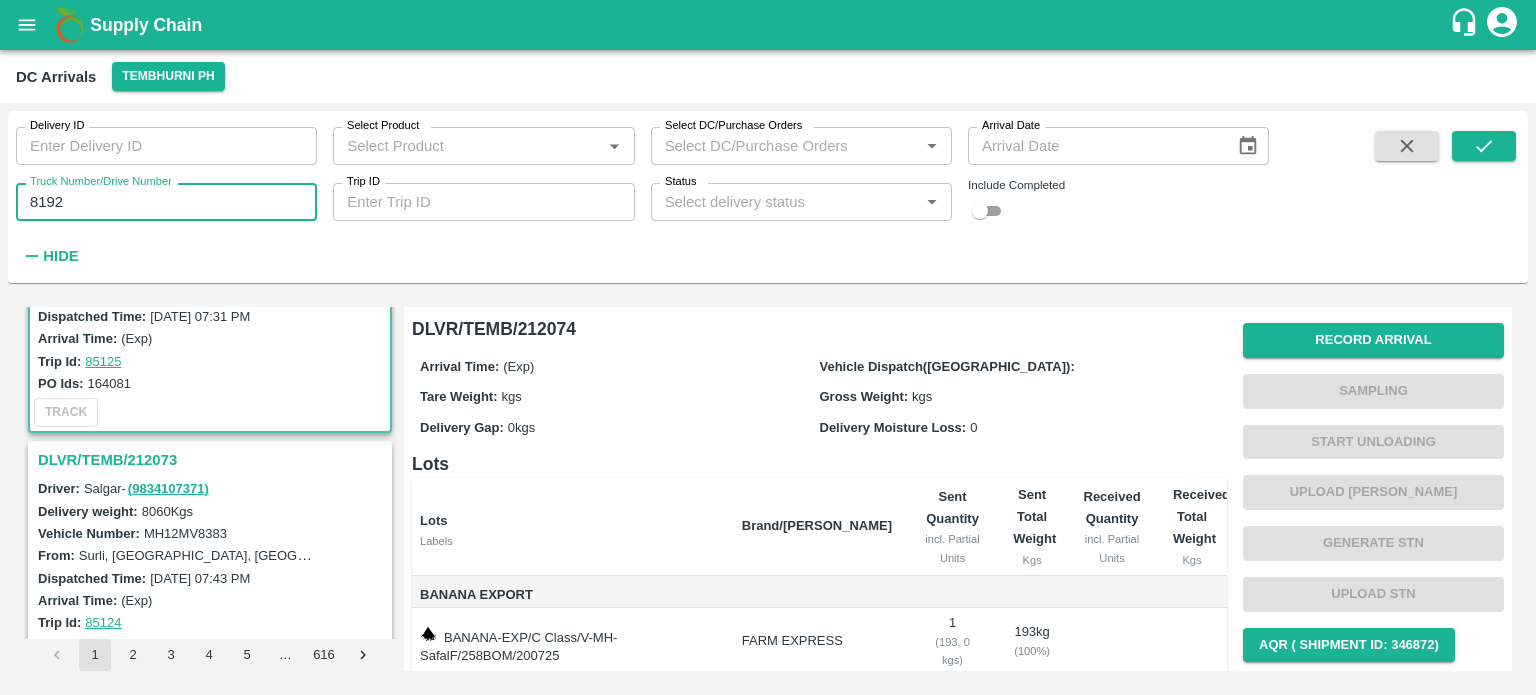 type on "8192" 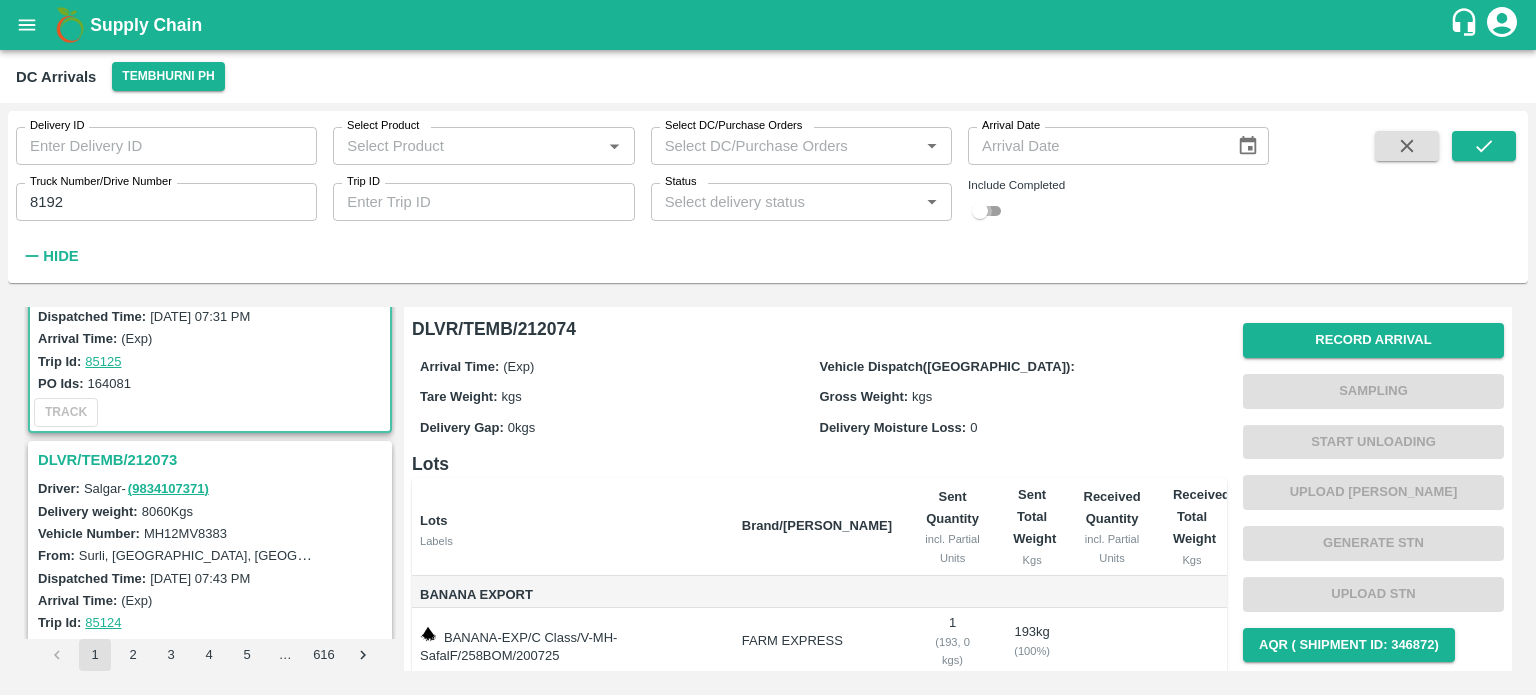 click at bounding box center (980, 211) 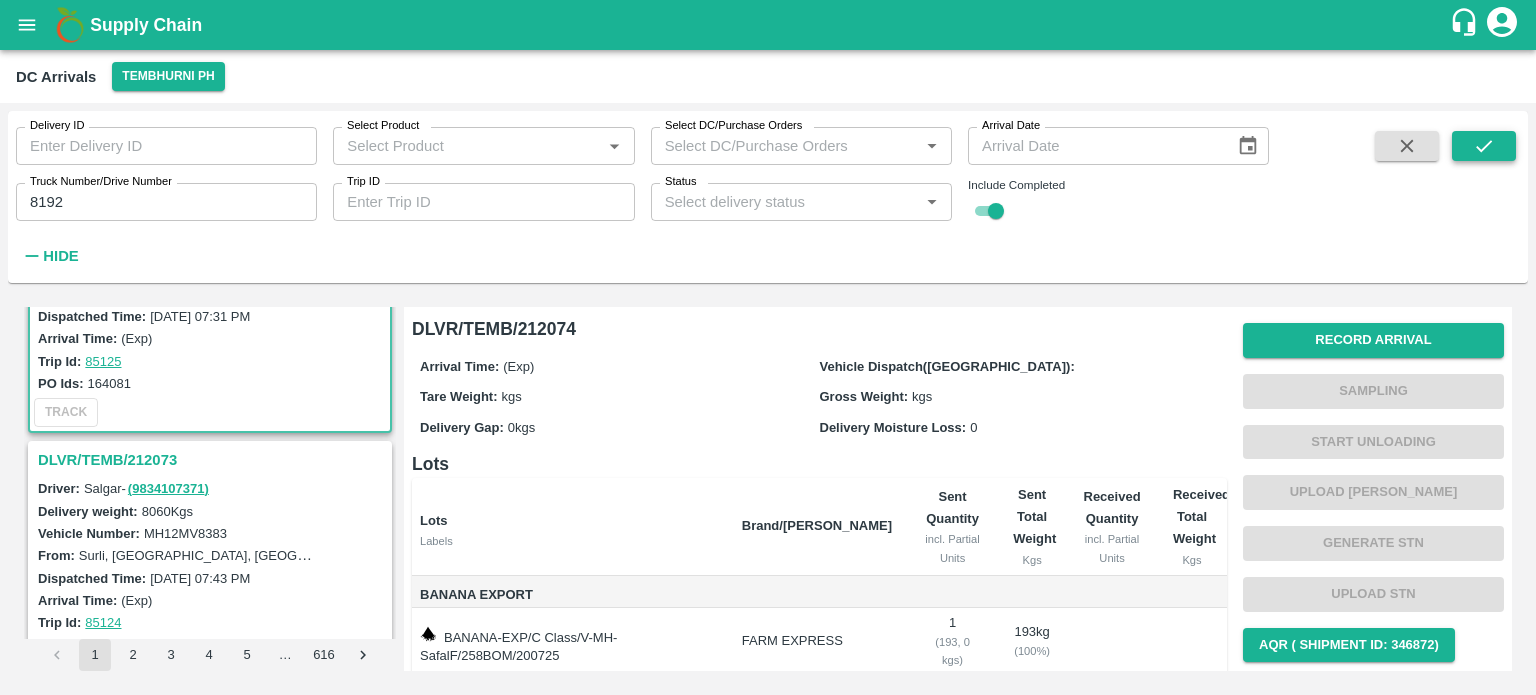 click at bounding box center (1484, 146) 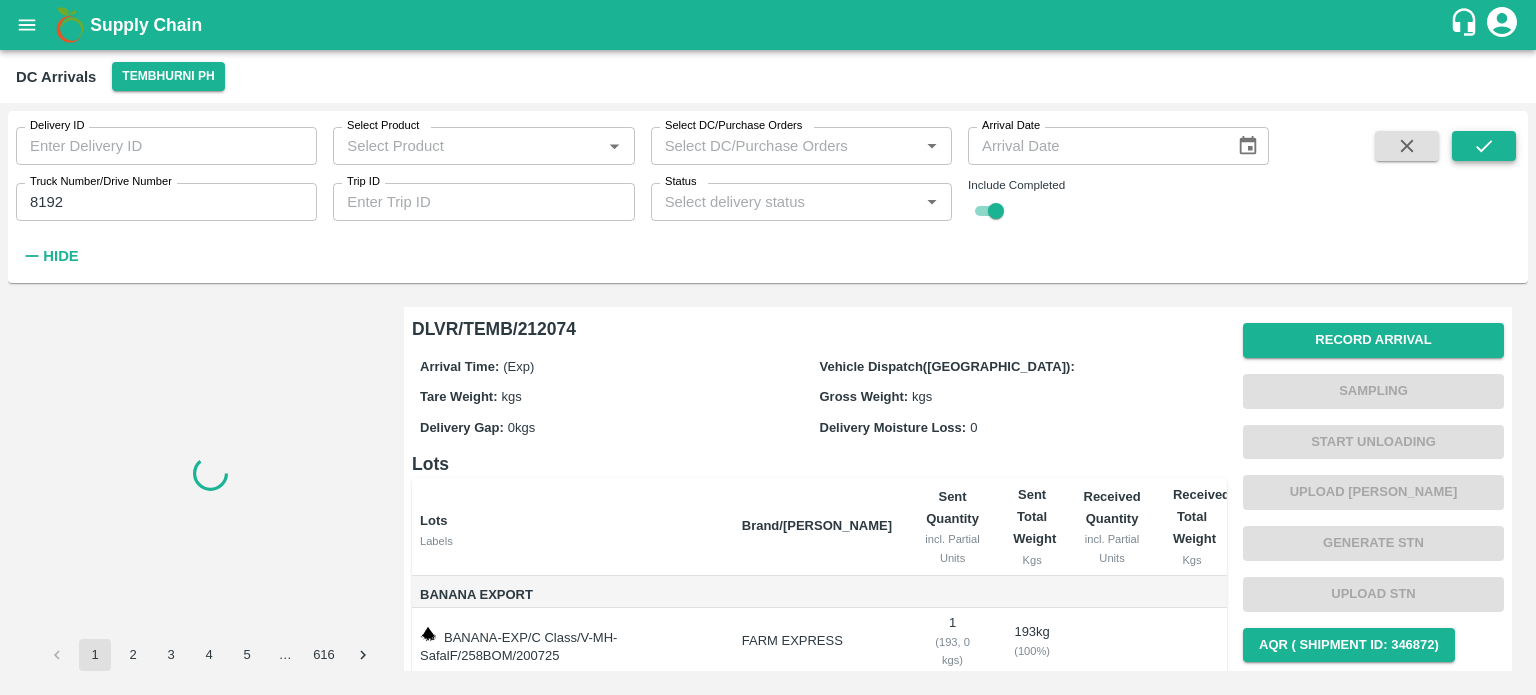 scroll, scrollTop: 0, scrollLeft: 0, axis: both 